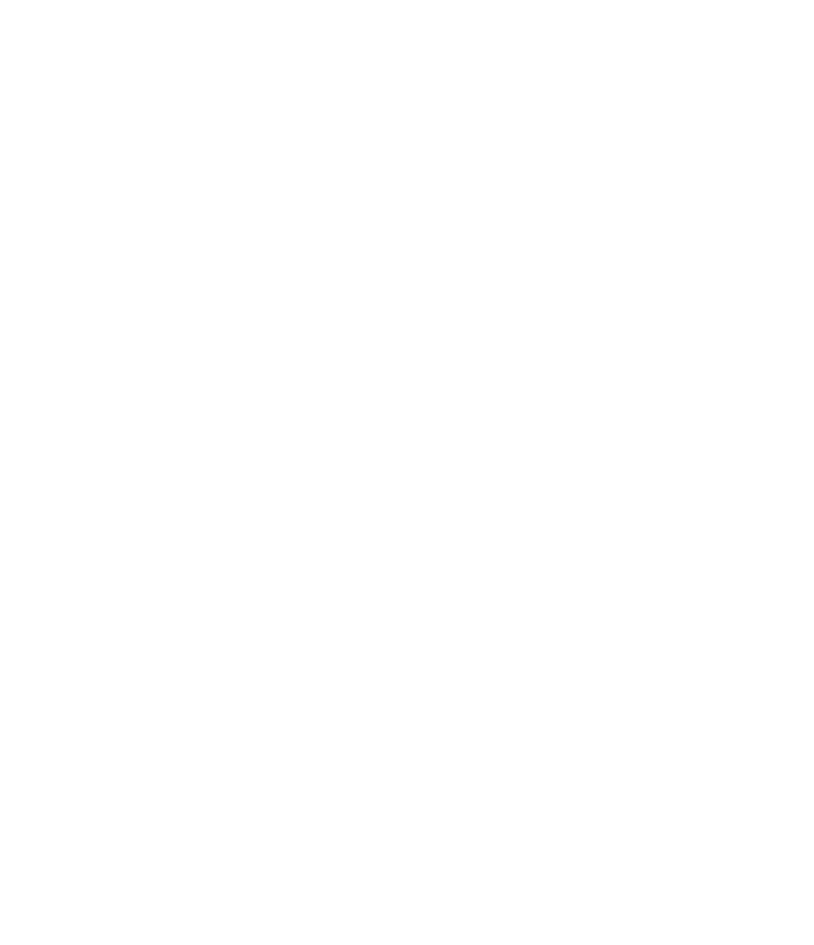 scroll, scrollTop: 0, scrollLeft: 0, axis: both 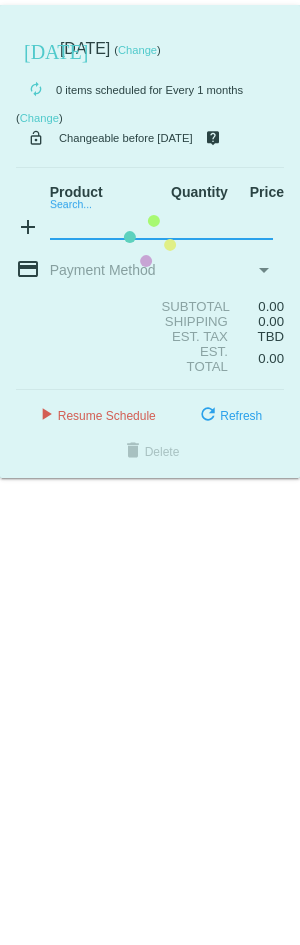 click on "[DATE]
[DATE]
( Change )
autorenew
0
items
scheduled for Every 1 months
( Change )
lock_open
Changeable before [DATE]
live_help
Product
Quantity
Price
add" 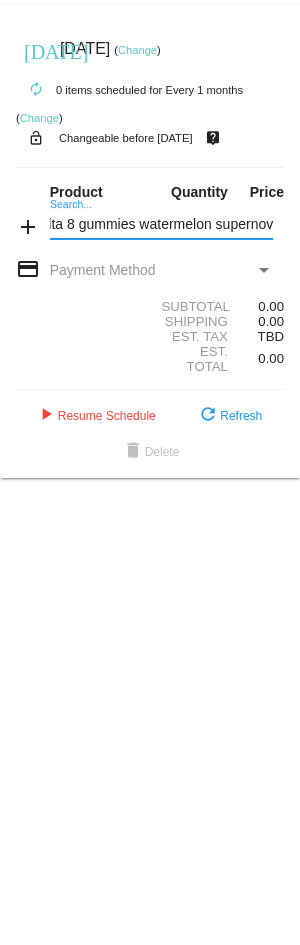 scroll, scrollTop: 0, scrollLeft: 25, axis: horizontal 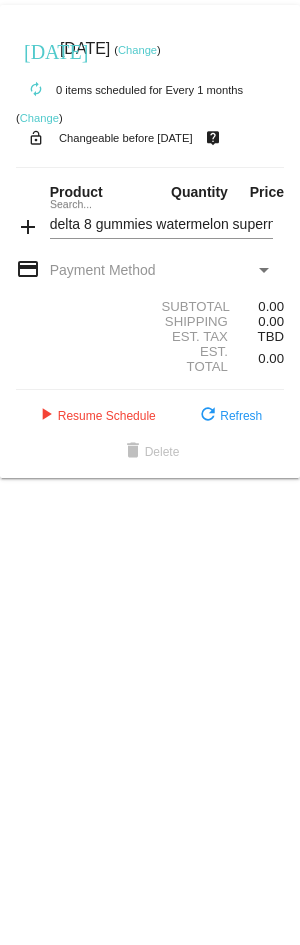click on "add" 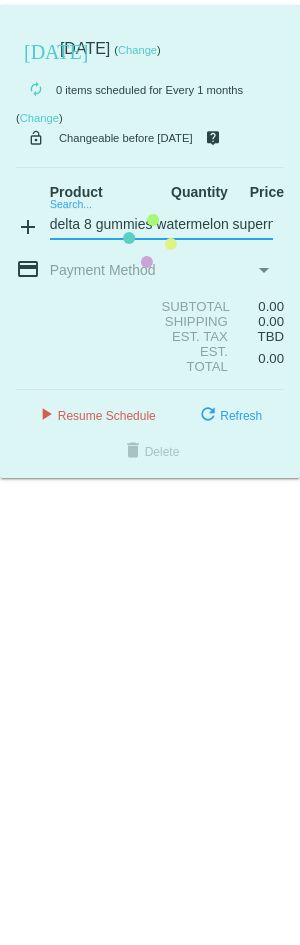 click on "delta 8 gummies watermelon supernova" at bounding box center (161, 225) 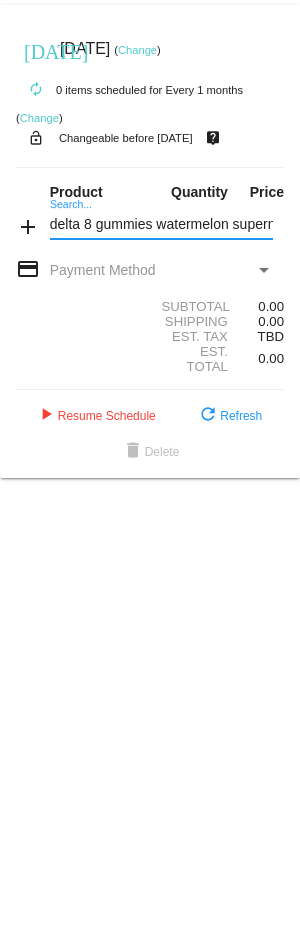 drag, startPoint x: 51, startPoint y: 222, endPoint x: 156, endPoint y: 217, distance: 105.11898 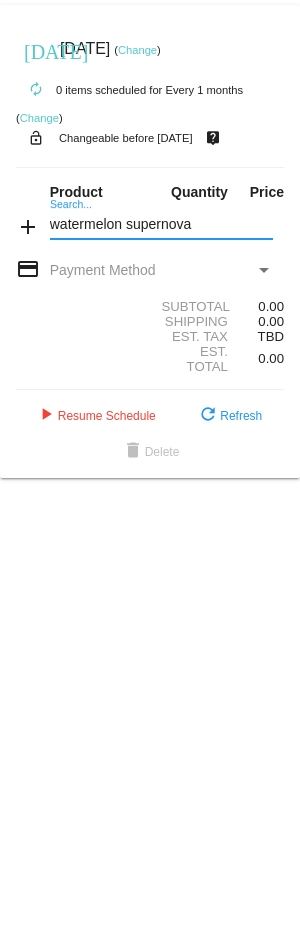 click on "watermelon supernova" at bounding box center [161, 225] 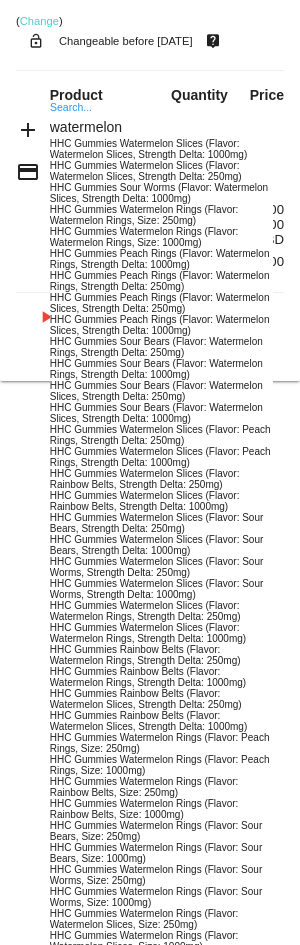 scroll, scrollTop: 104, scrollLeft: 0, axis: vertical 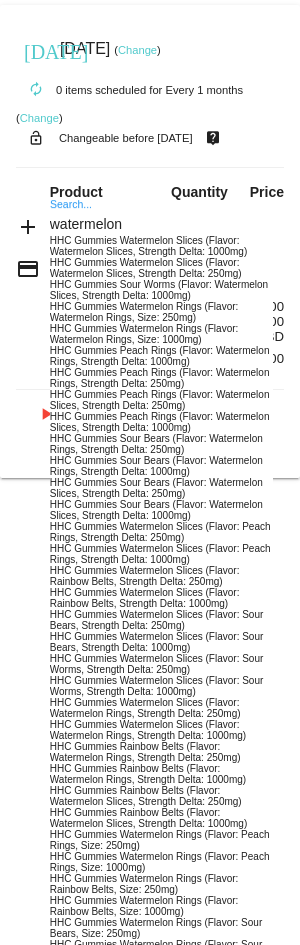 type on "watermelon" 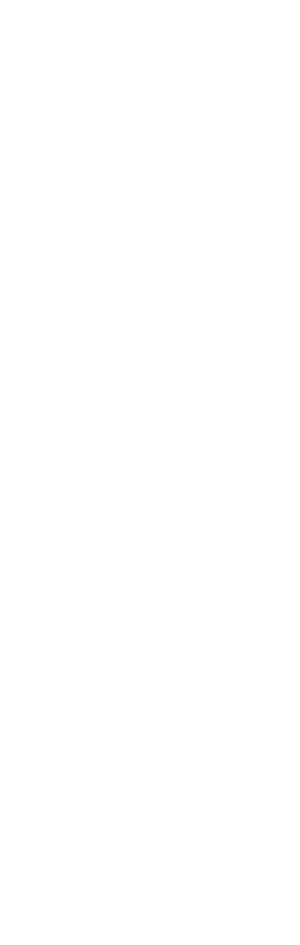 scroll, scrollTop: 0, scrollLeft: 0, axis: both 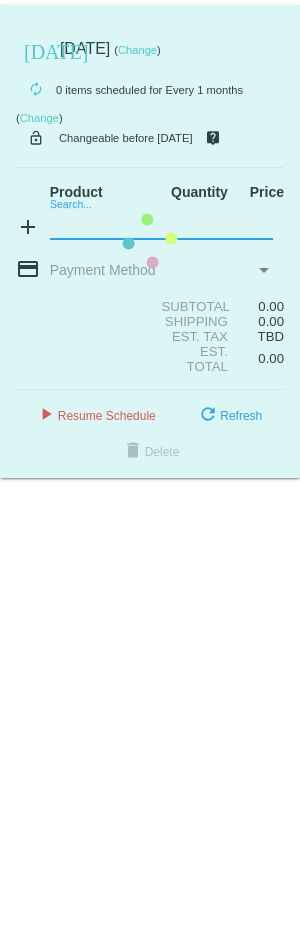 click on "[DATE]
[DATE]
( Change )
autorenew
0
items
scheduled for Every 1 months
( Change )
lock_open
Changeable before [DATE]
live_help
Product
Quantity
Price
add" 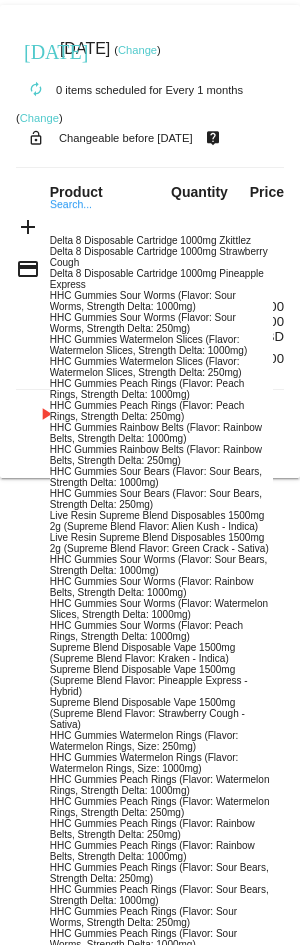 scroll, scrollTop: 907, scrollLeft: 0, axis: vertical 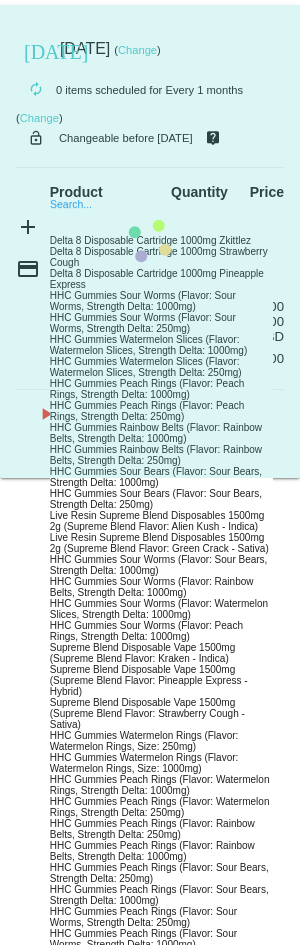 click on "[DATE]
[DATE]
( Change )
autorenew
0
items
scheduled for Every 1 months
( Change )
lock_open
Changeable before [DATE]
live_help
Product
Quantity
Price
add" 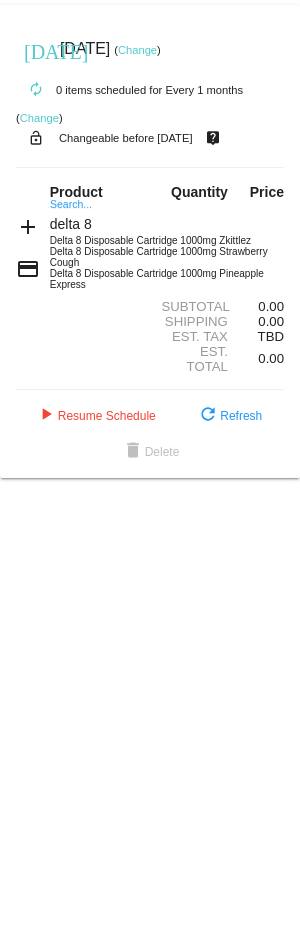 type on "delta 8" 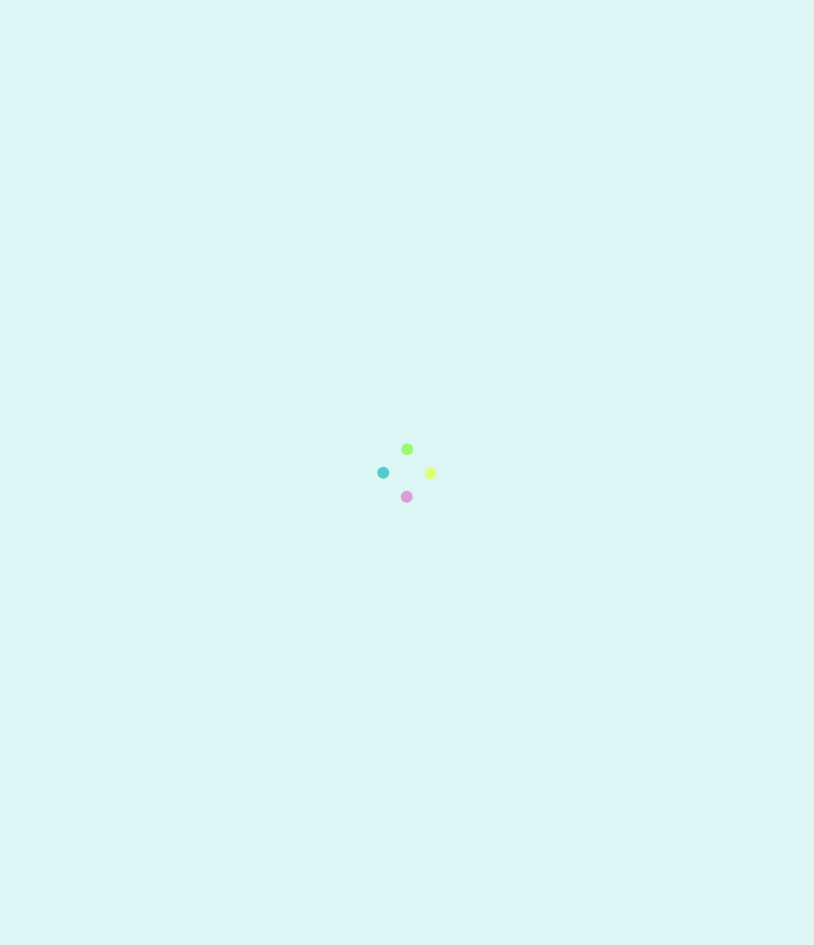 scroll, scrollTop: 0, scrollLeft: 0, axis: both 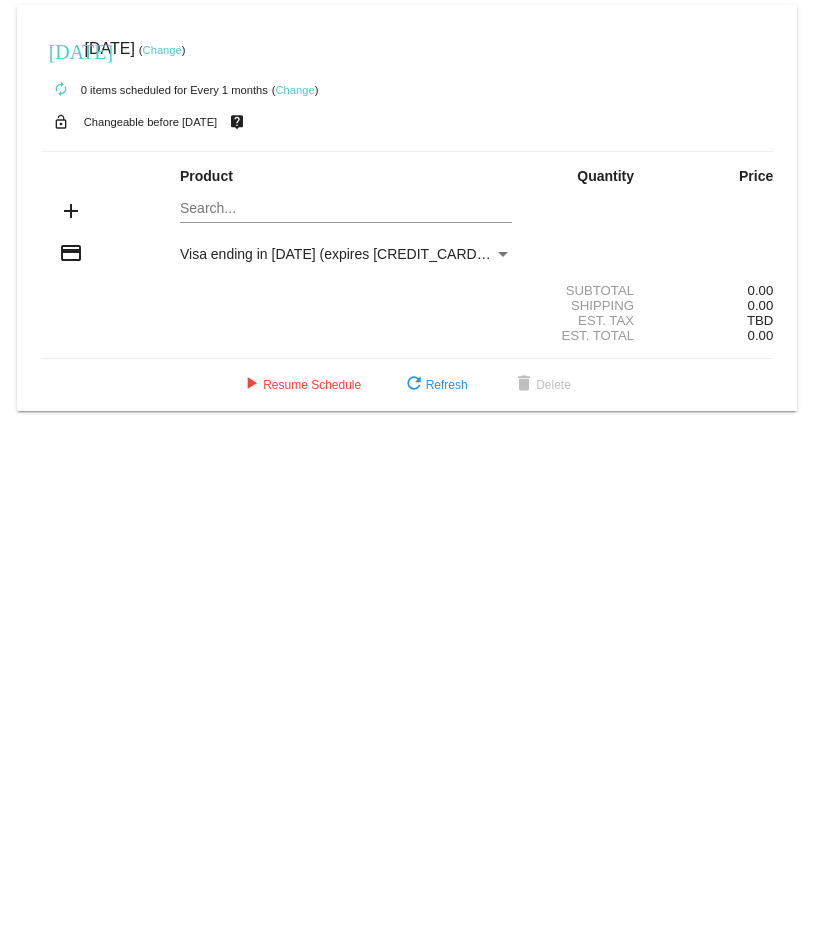 click on "today
Apr 1 2025
( Change )
autorenew
0
items
scheduled for Every 1 months
( Change )
lock_open
Changeable before 4/1/2025
live_help
Product
Quantity
Price
add" 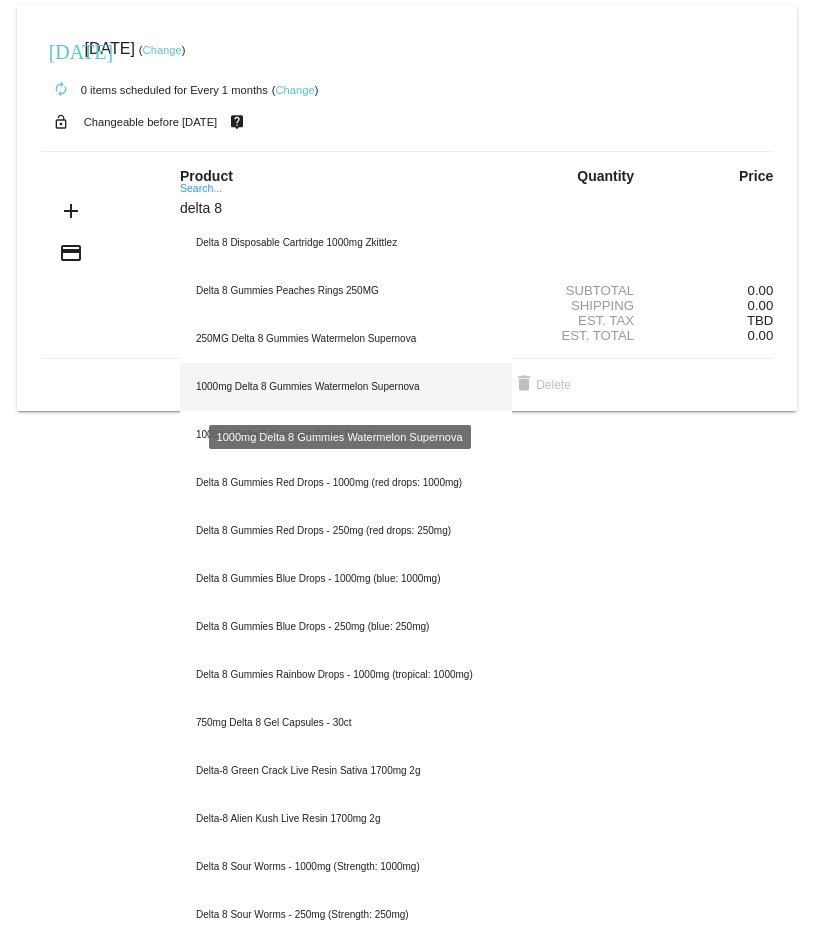type on "delta 8" 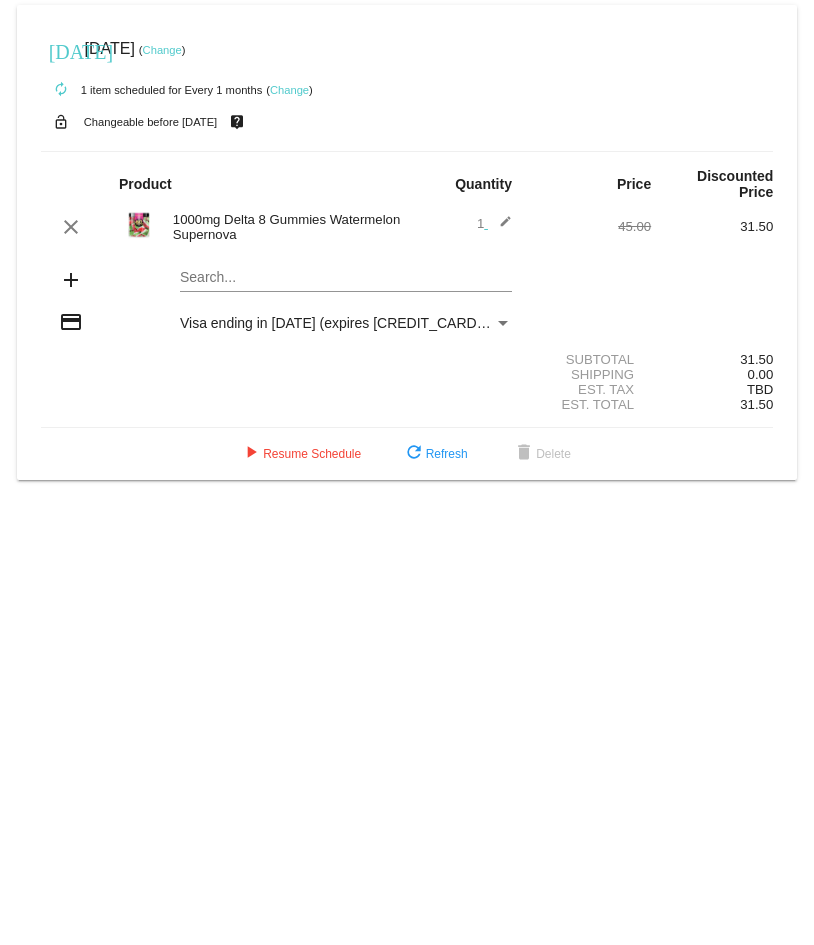 click on "today
Apr 1 2025
( Change )
autorenew
1
item
scheduled for Every 1 months
( Change )
lock_open
Changeable before 4/1/2025
live_help
Product
Quantity
Price
Discounted Price
clear" 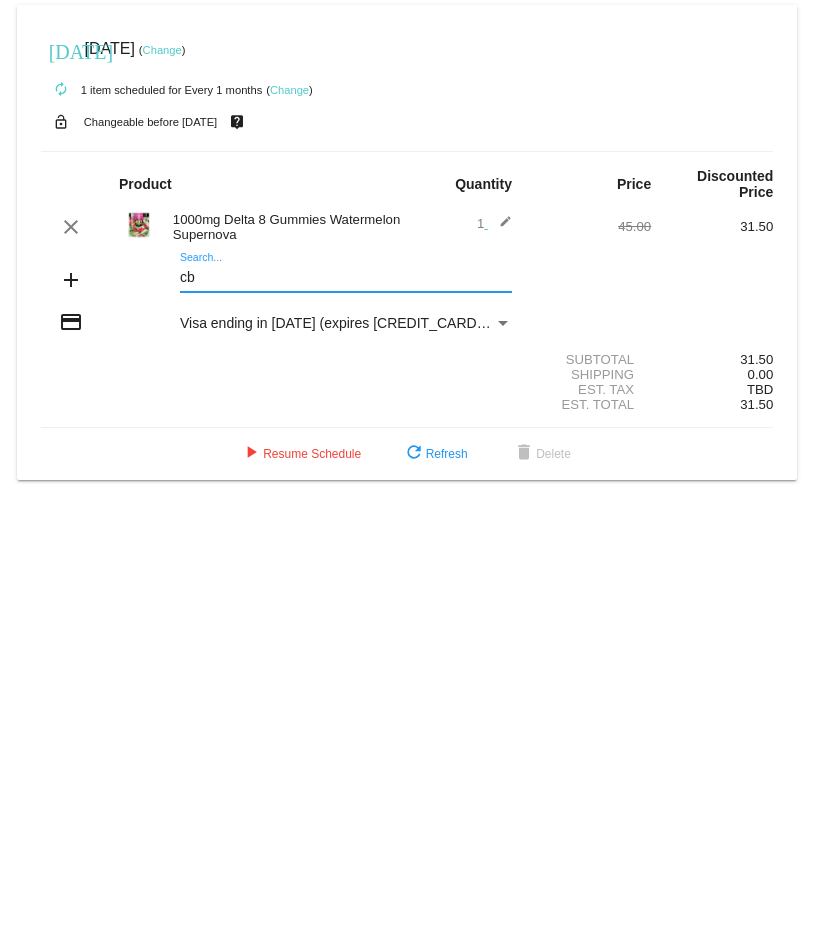 type on "c" 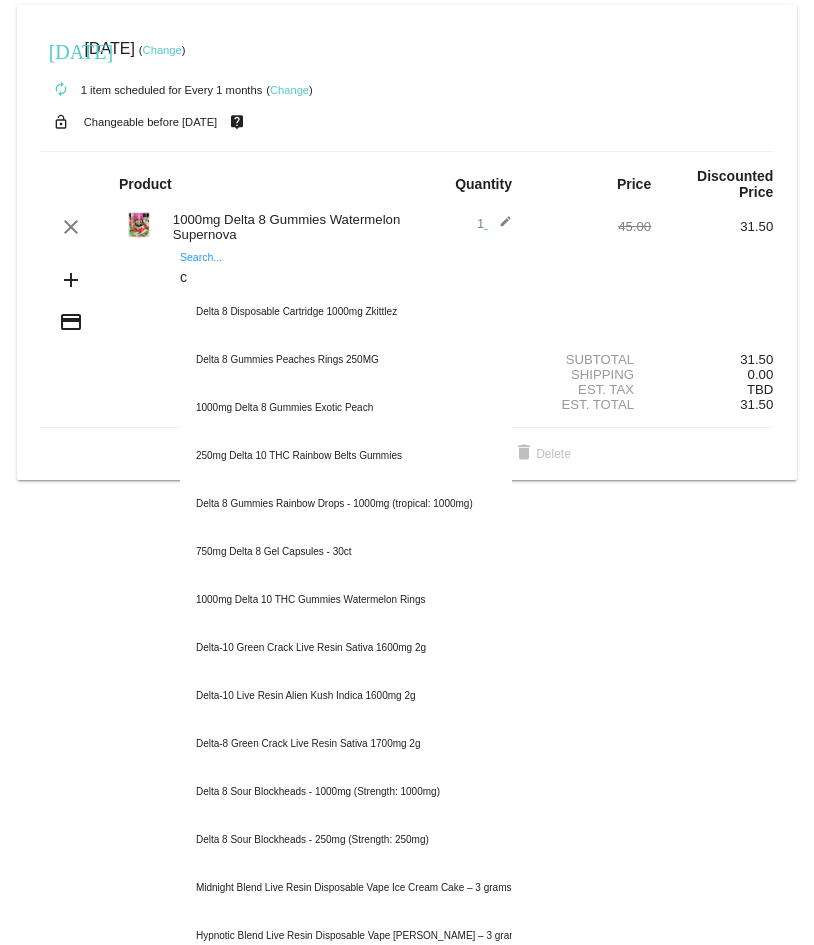 type 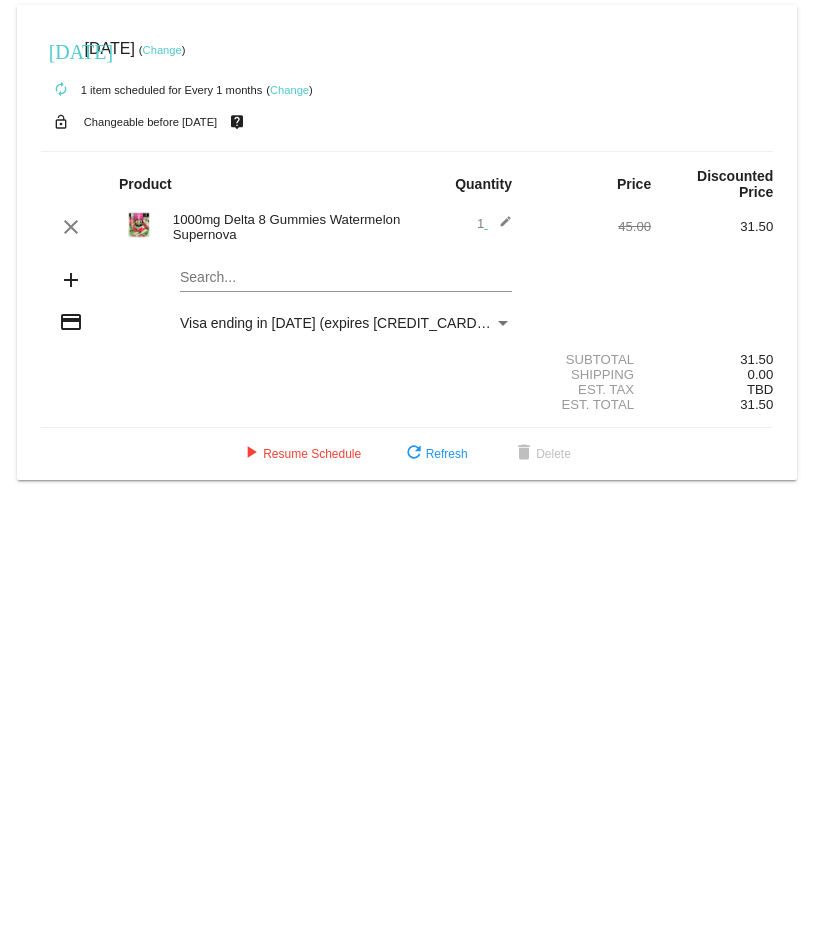 click on "Change" 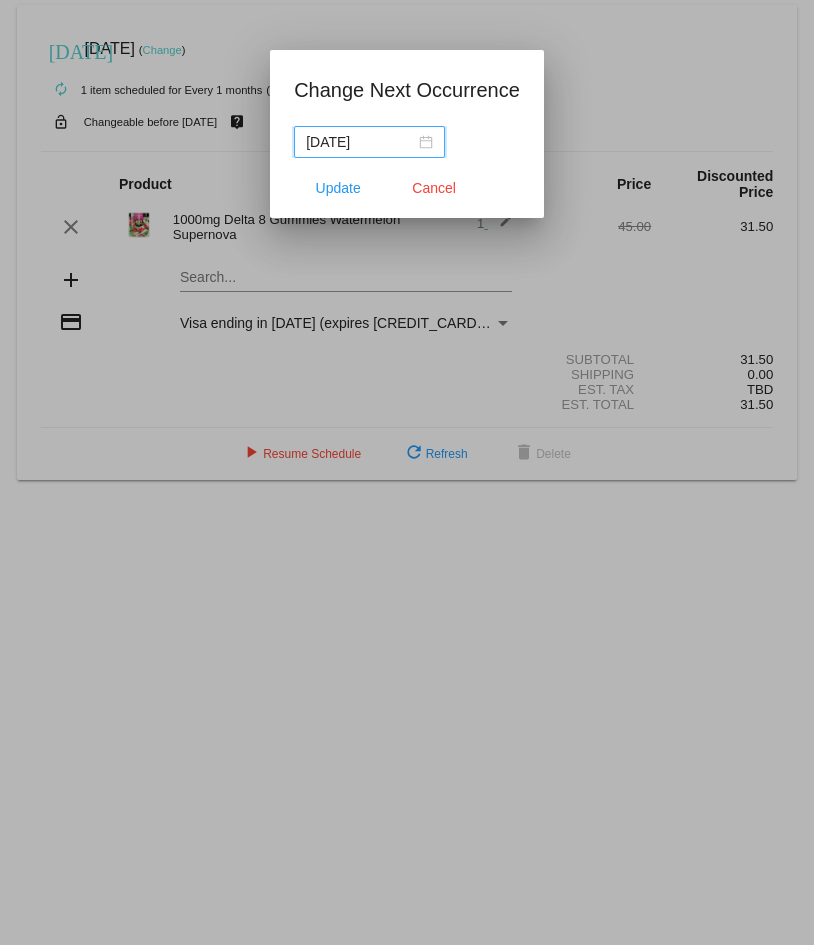 click on "2025-04-01" at bounding box center [369, 142] 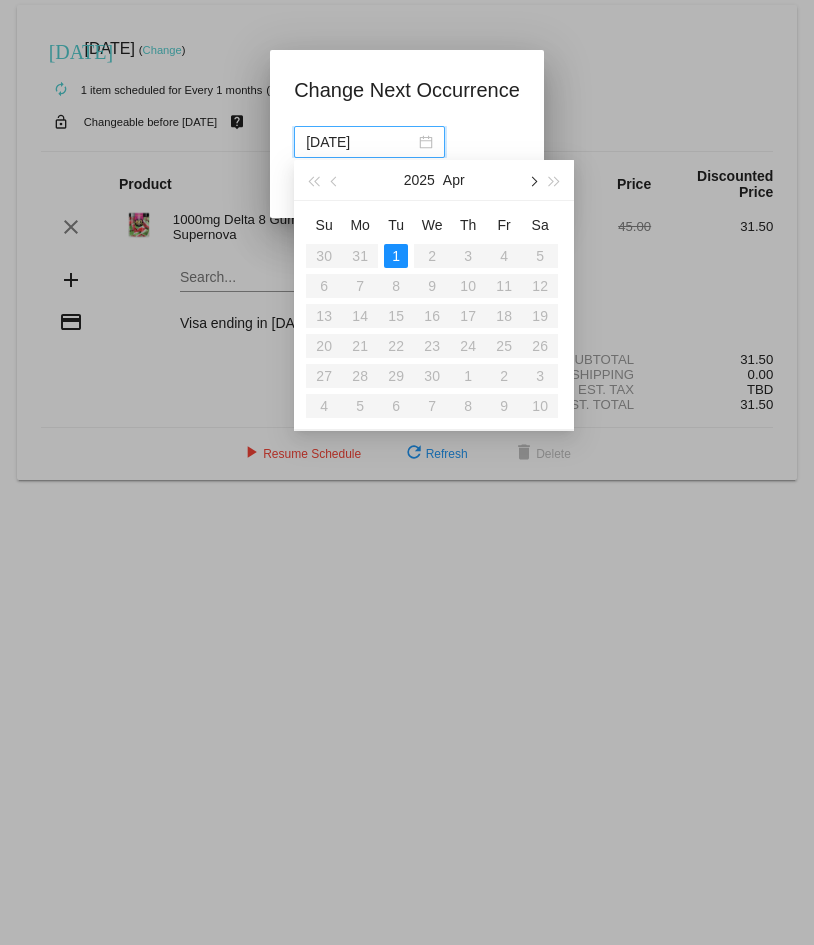click at bounding box center [533, 182] 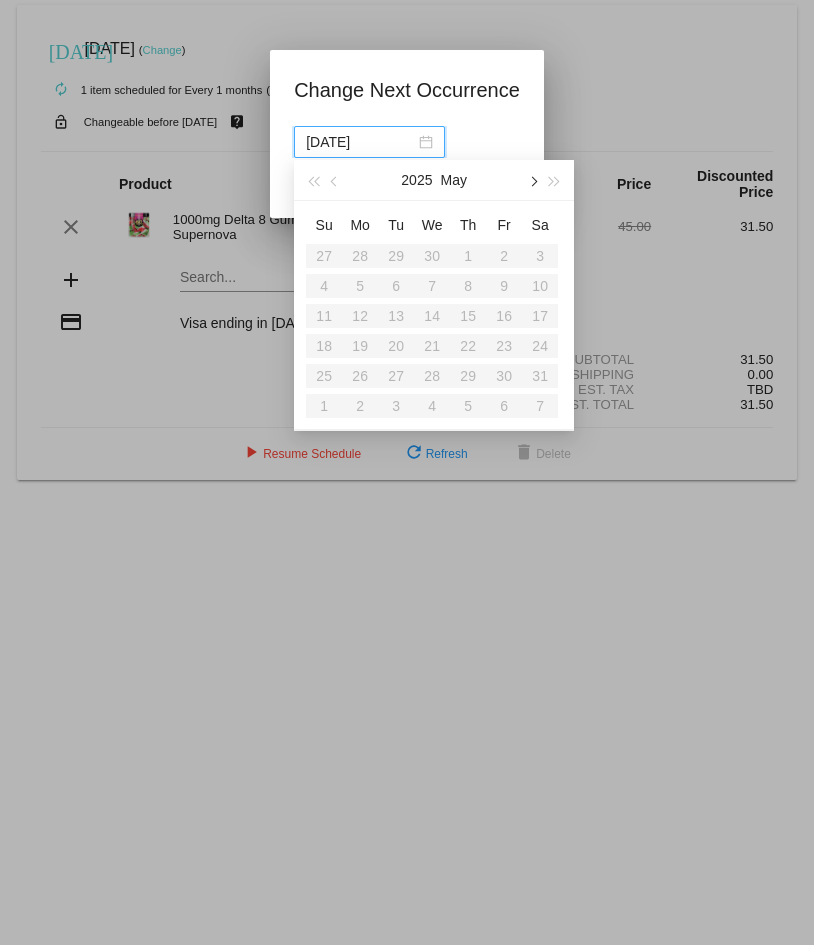 click at bounding box center (533, 182) 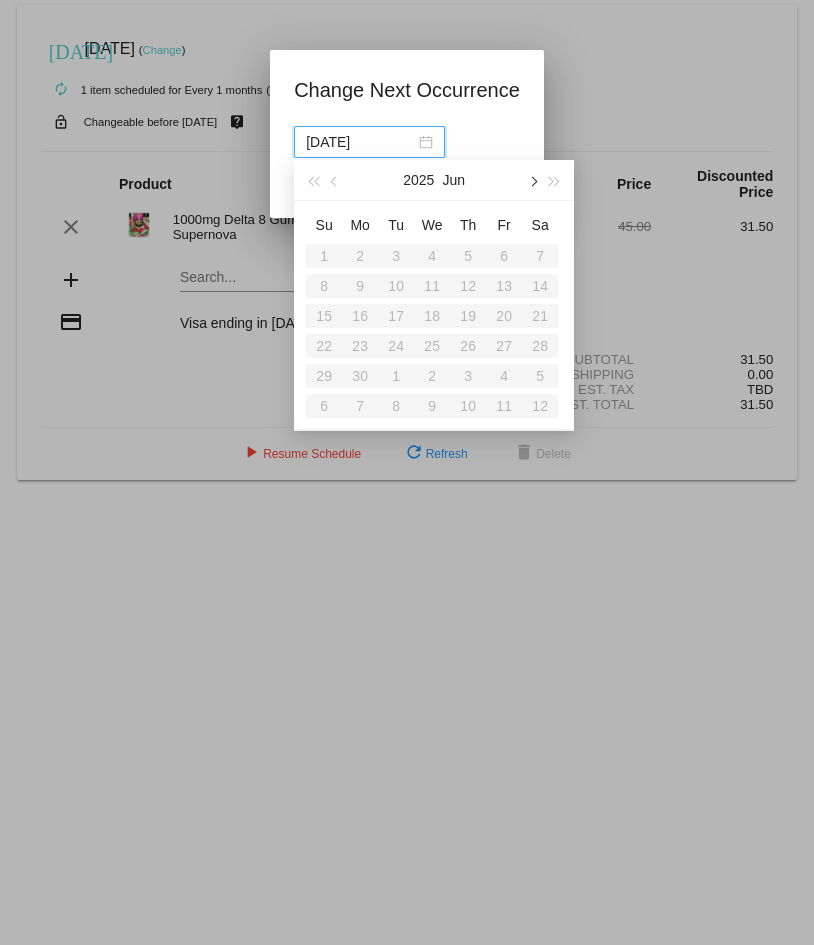 click at bounding box center (533, 182) 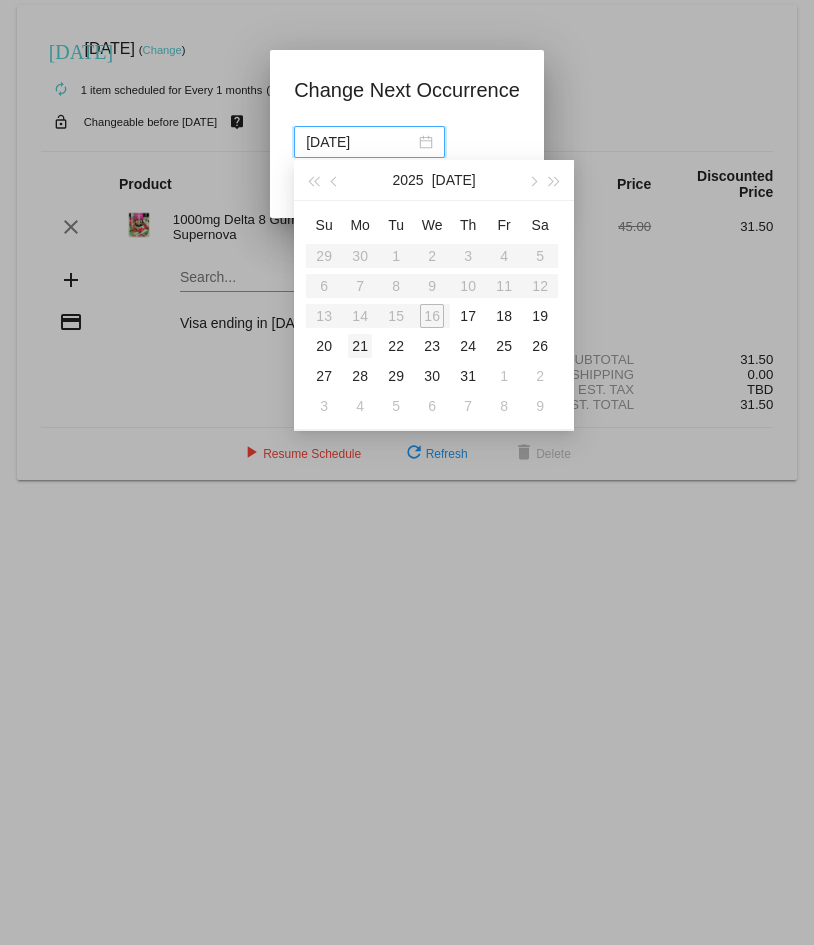 click on "21" at bounding box center [360, 346] 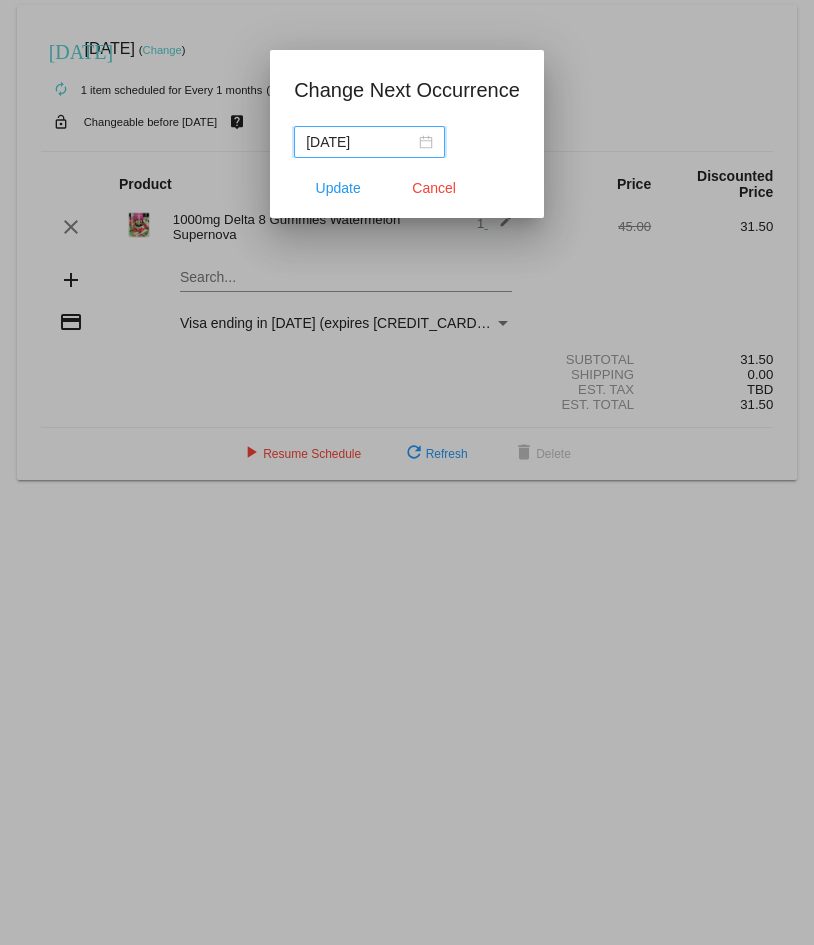 click on "2025-07-21" at bounding box center (369, 142) 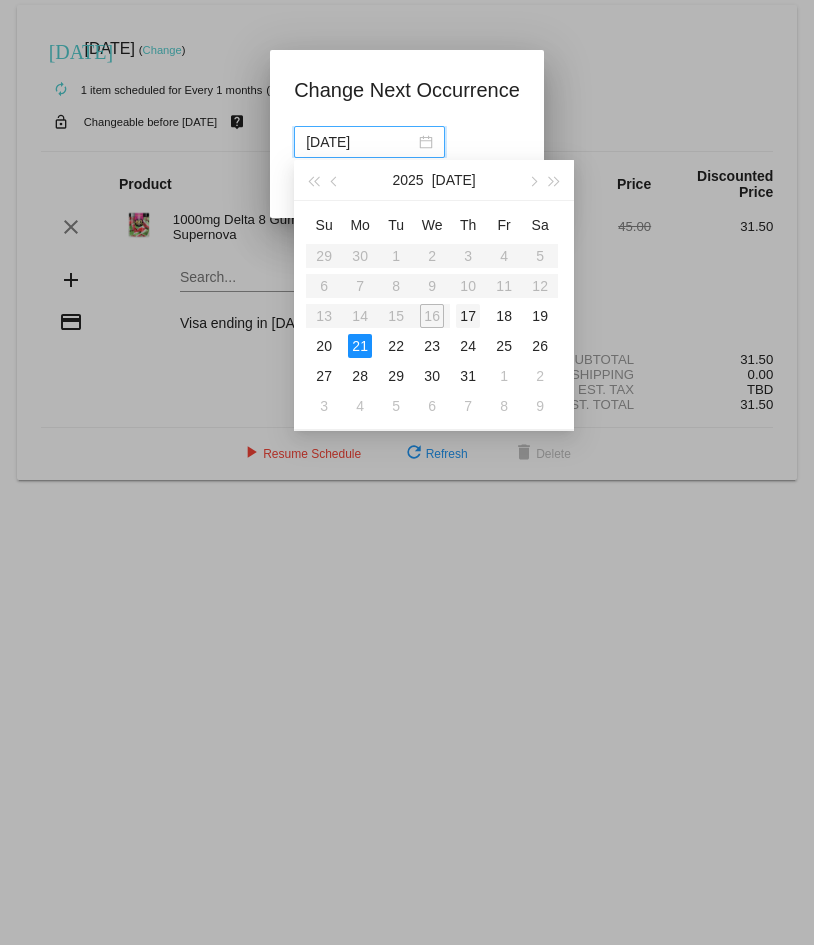 click on "17" at bounding box center [468, 316] 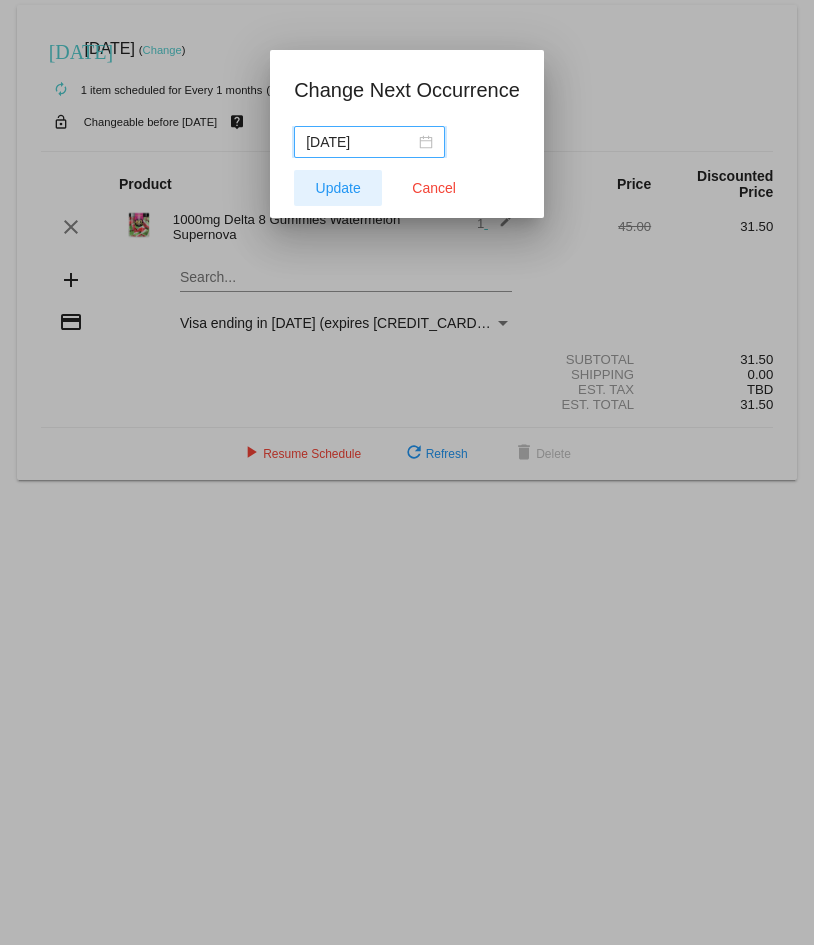 click on "Update" 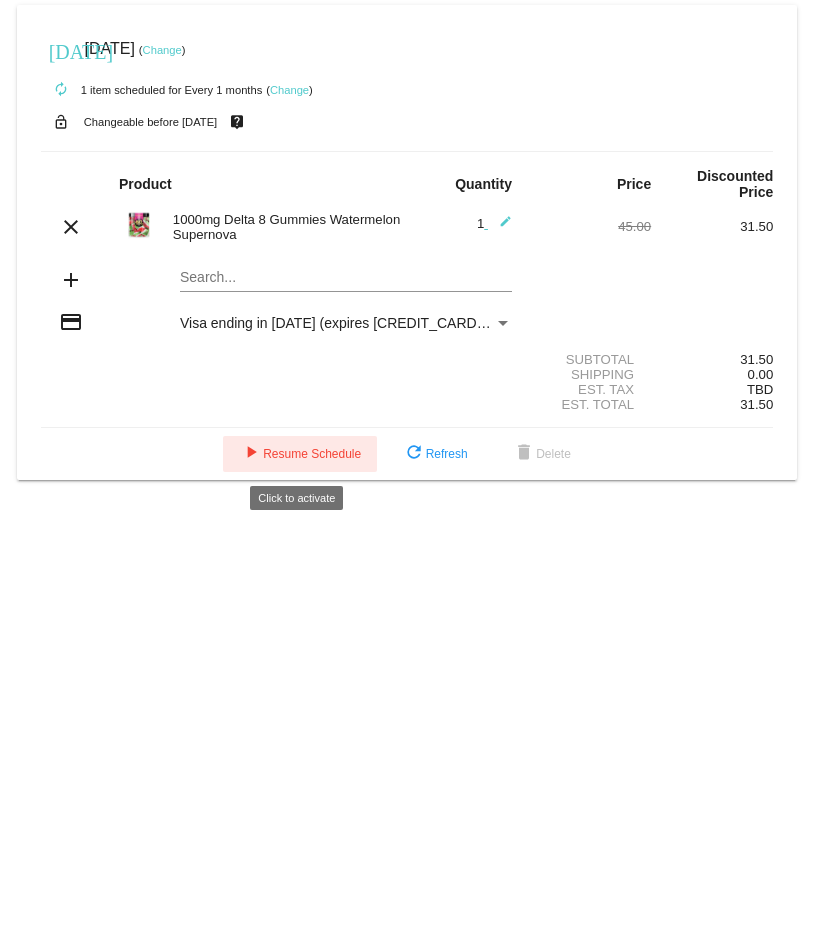 click on "play_arrow  Resume Schedule" 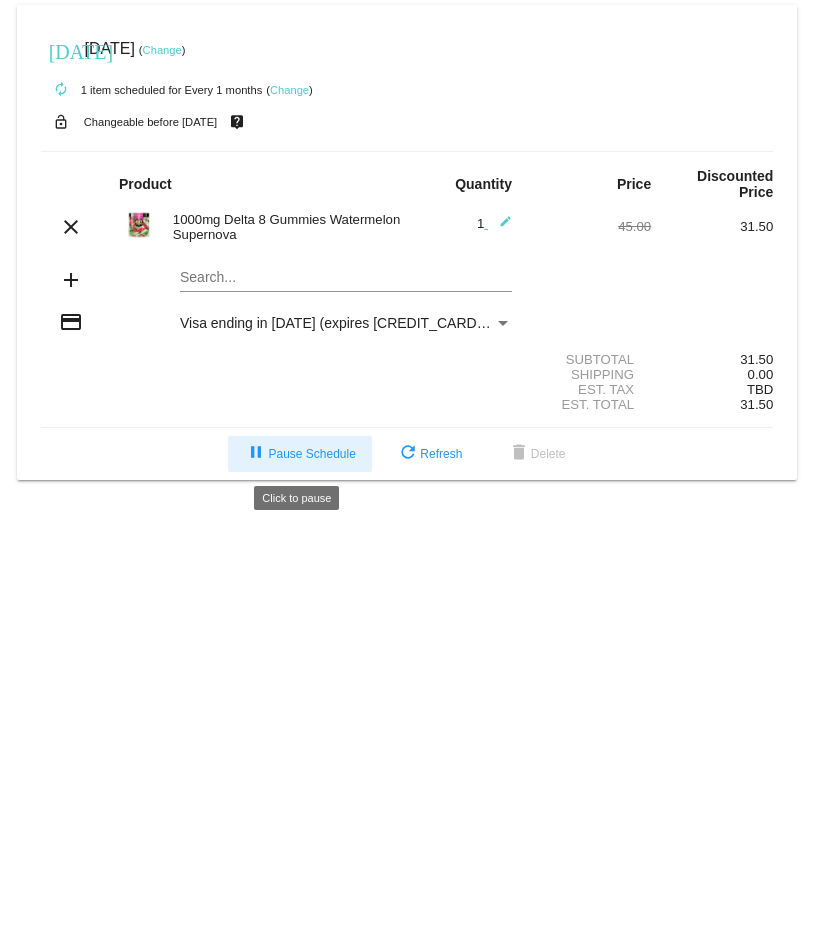 click on "pause  Pause Schedule" 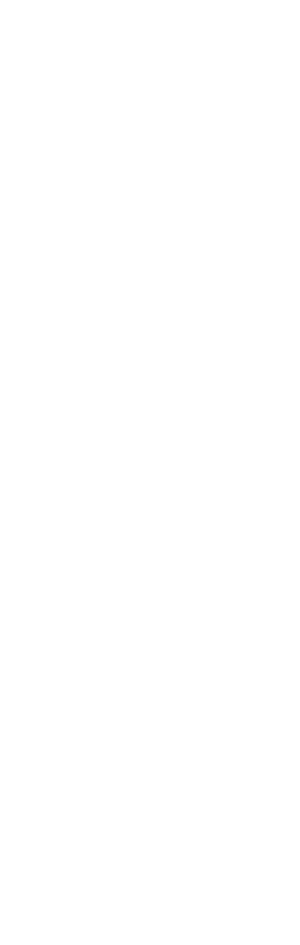 scroll, scrollTop: 0, scrollLeft: 0, axis: both 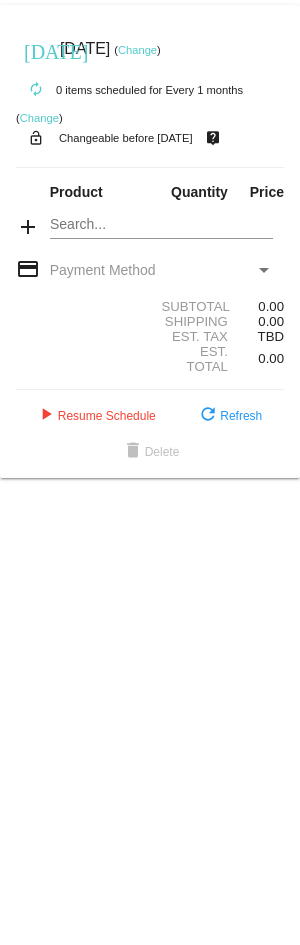 click on "[DATE]
[DATE]
( Change )
autorenew
0
items
scheduled for Every 1 months
( Change )
lock_open
Changeable before [DATE]
live_help
Product
Quantity
Price
add" 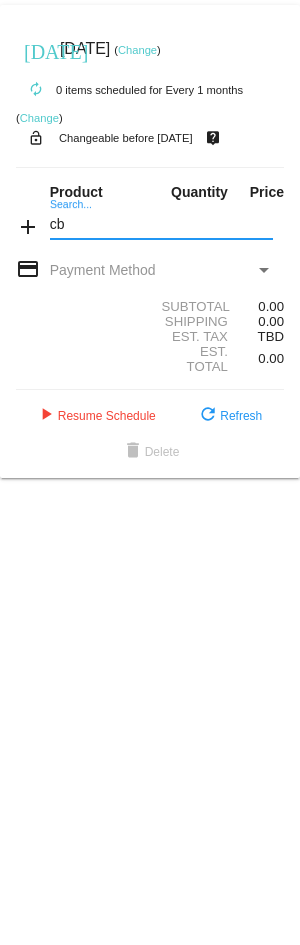 type on "c" 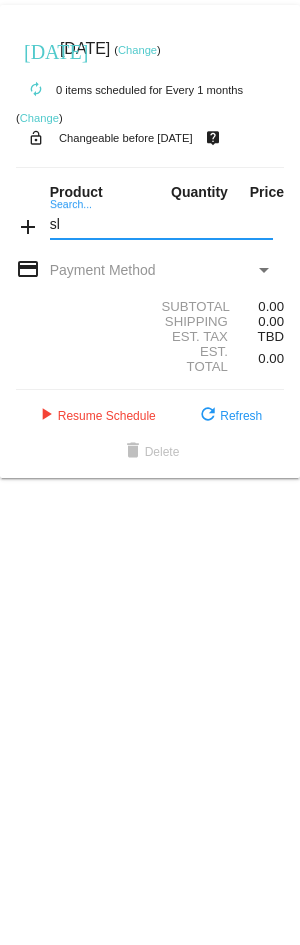 type on "s" 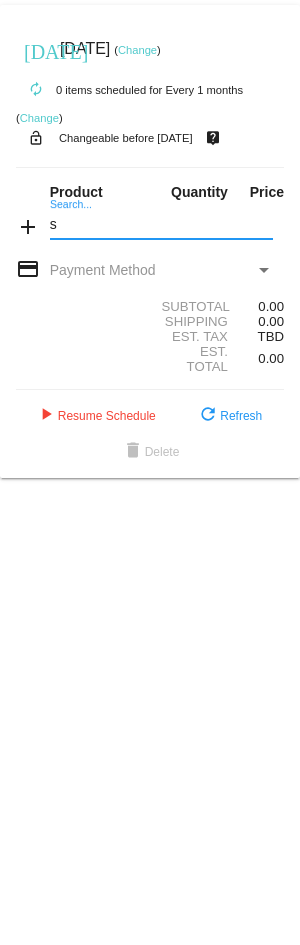 type 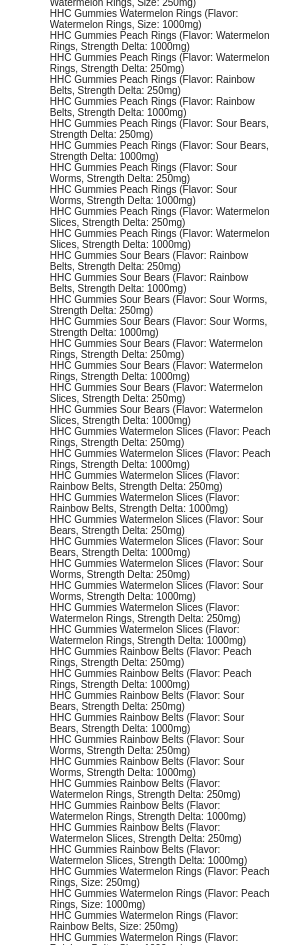 scroll, scrollTop: 0, scrollLeft: 0, axis: both 